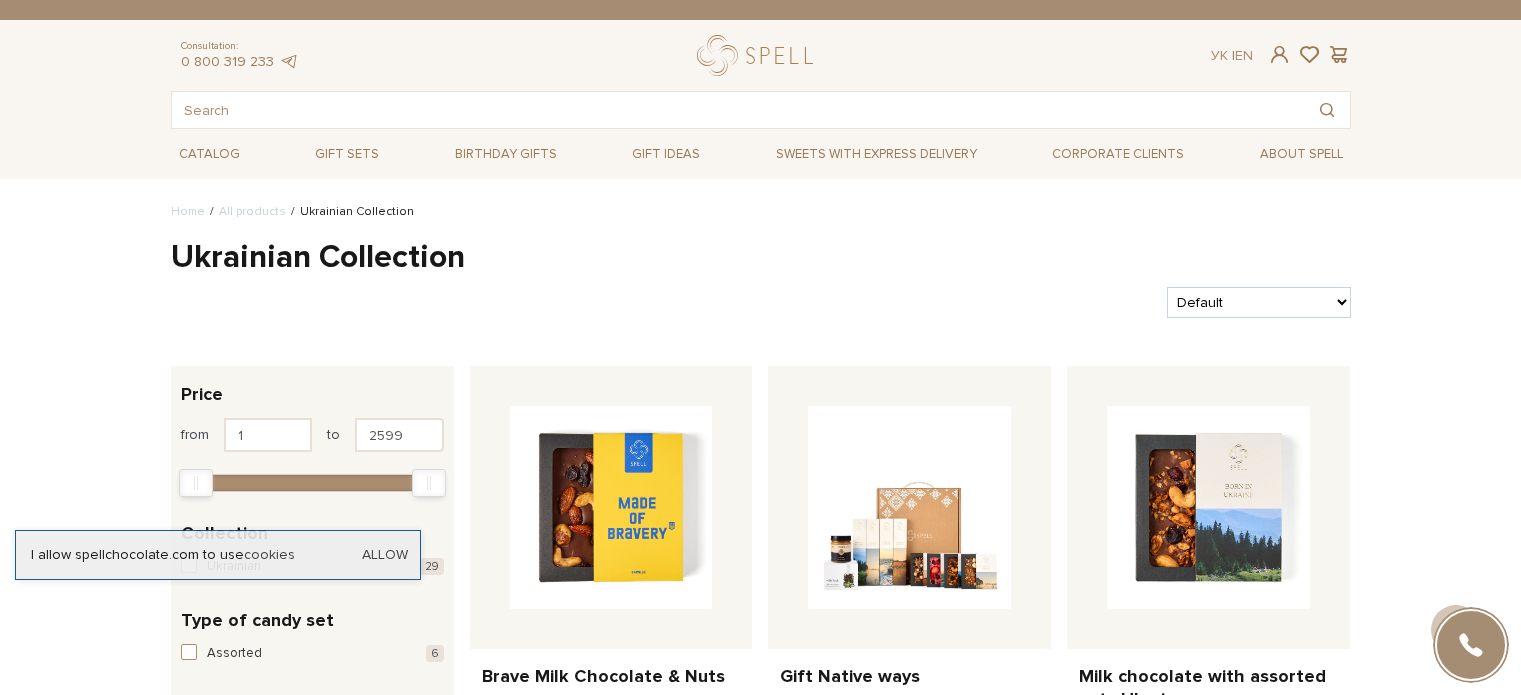 scroll, scrollTop: 700, scrollLeft: 0, axis: vertical 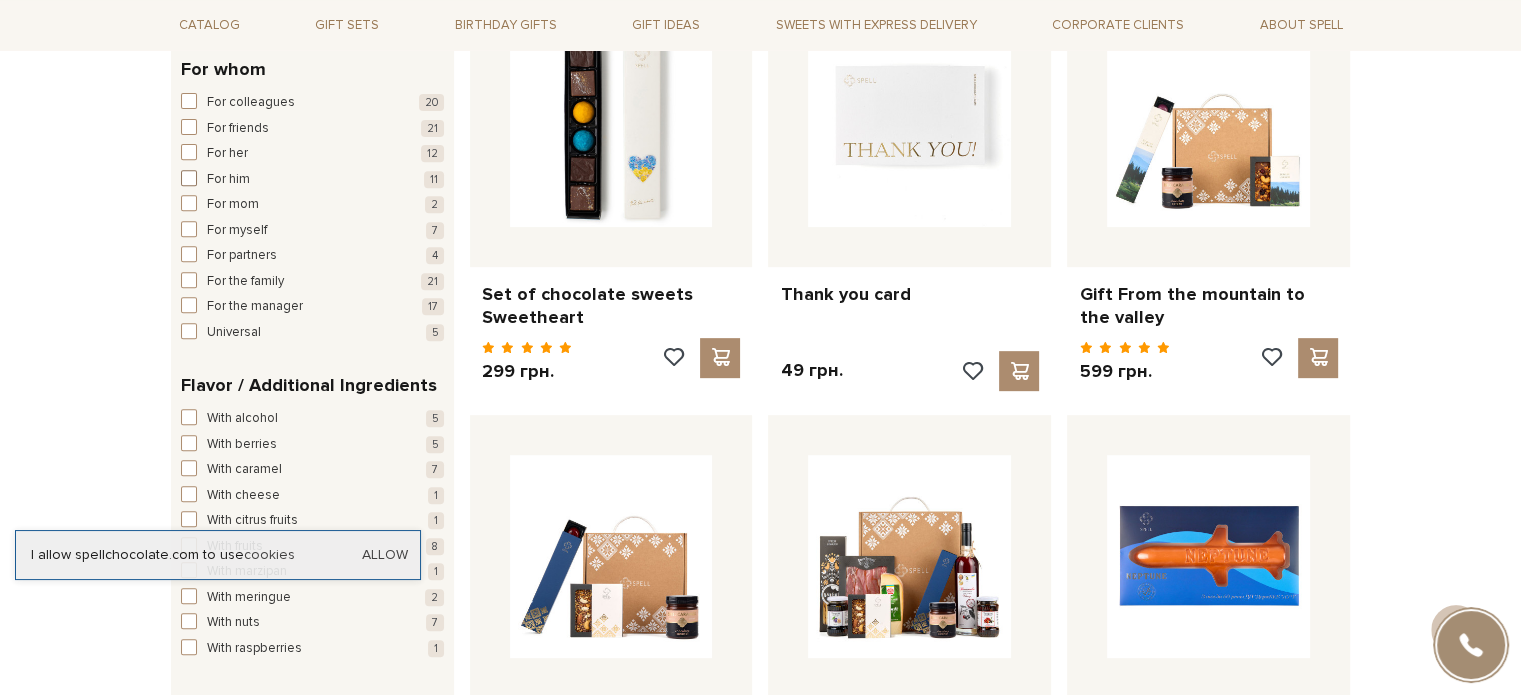 click at bounding box center (189, 178) 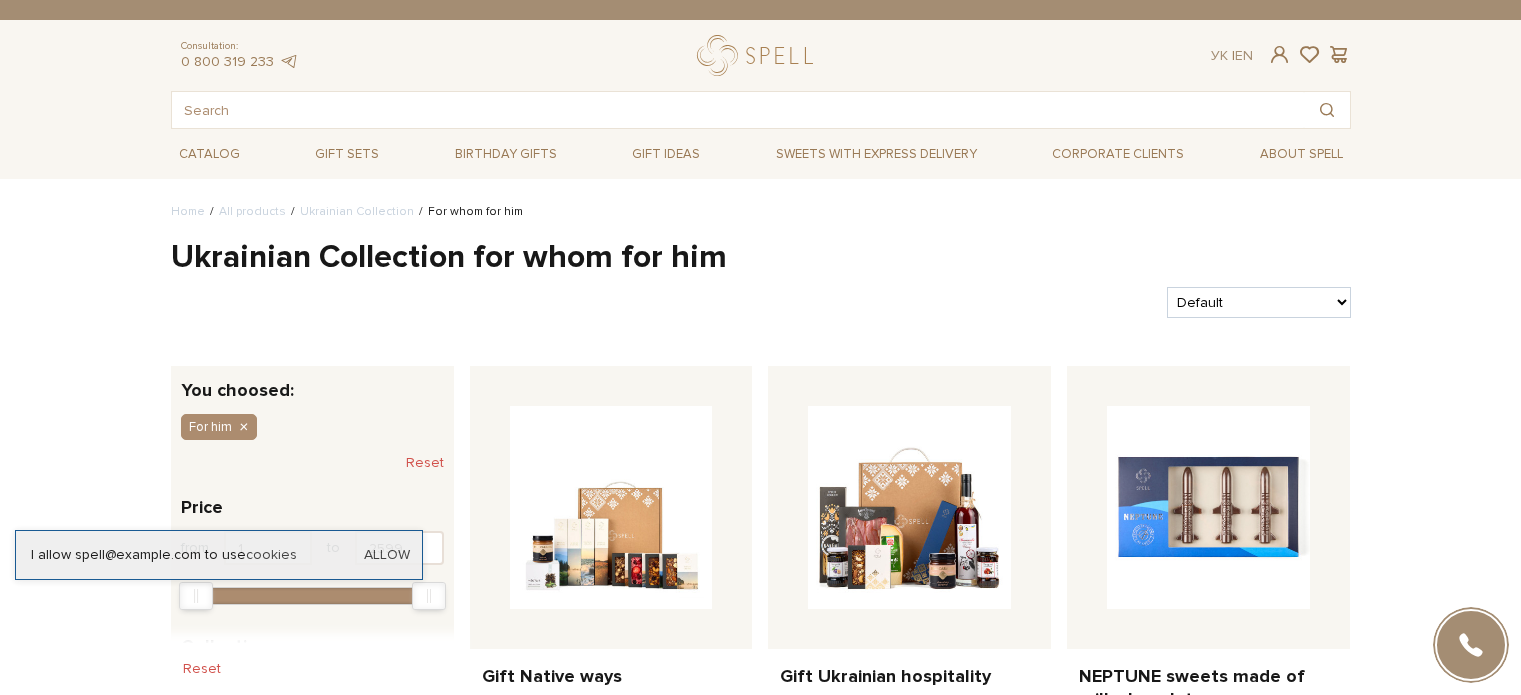 scroll, scrollTop: 0, scrollLeft: 0, axis: both 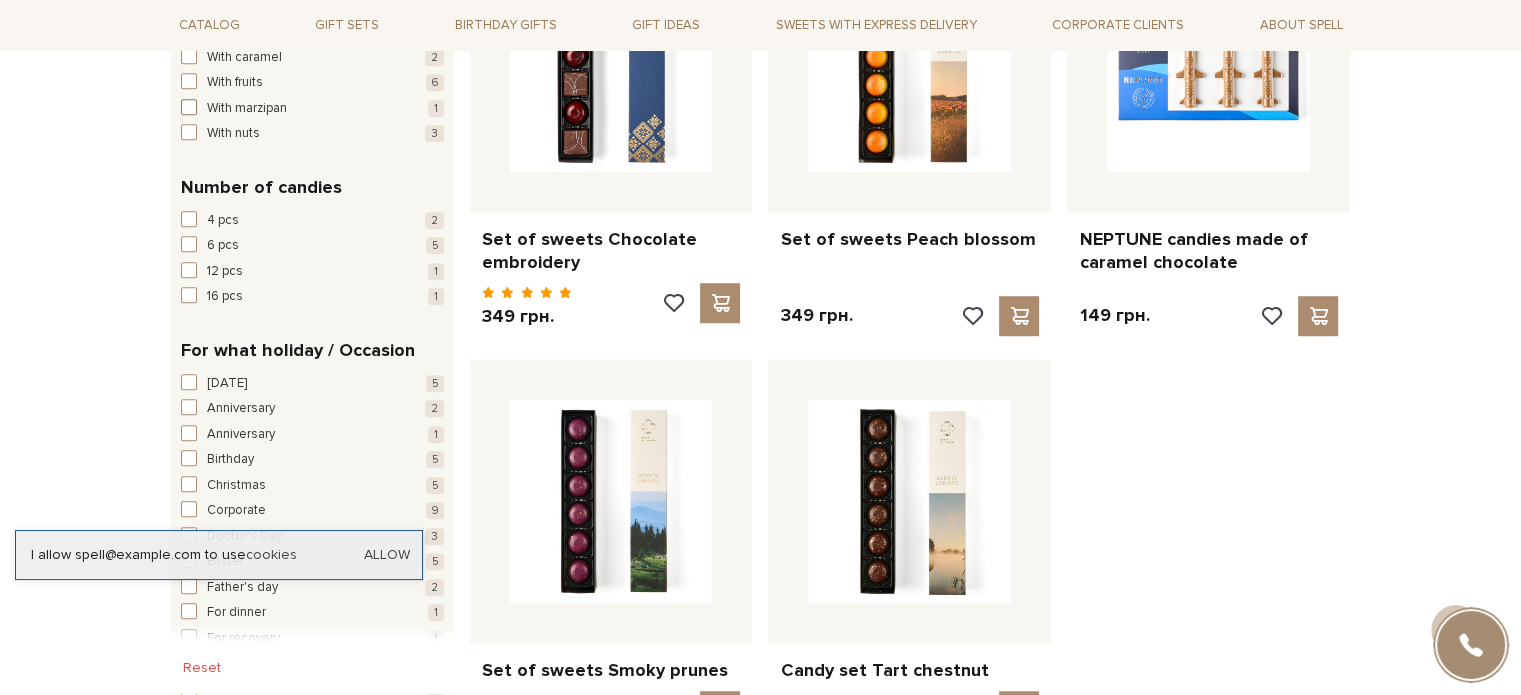 click at bounding box center [189, 107] 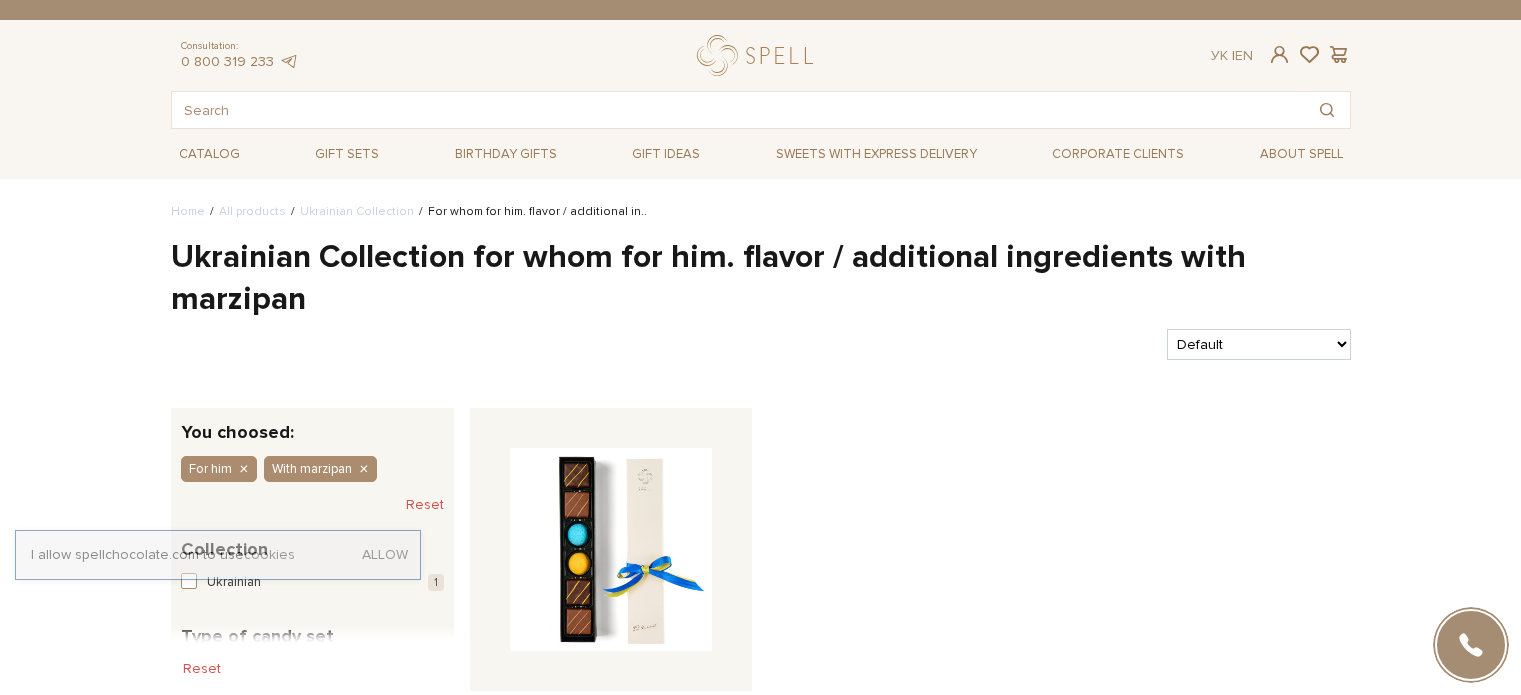 scroll, scrollTop: 0, scrollLeft: 0, axis: both 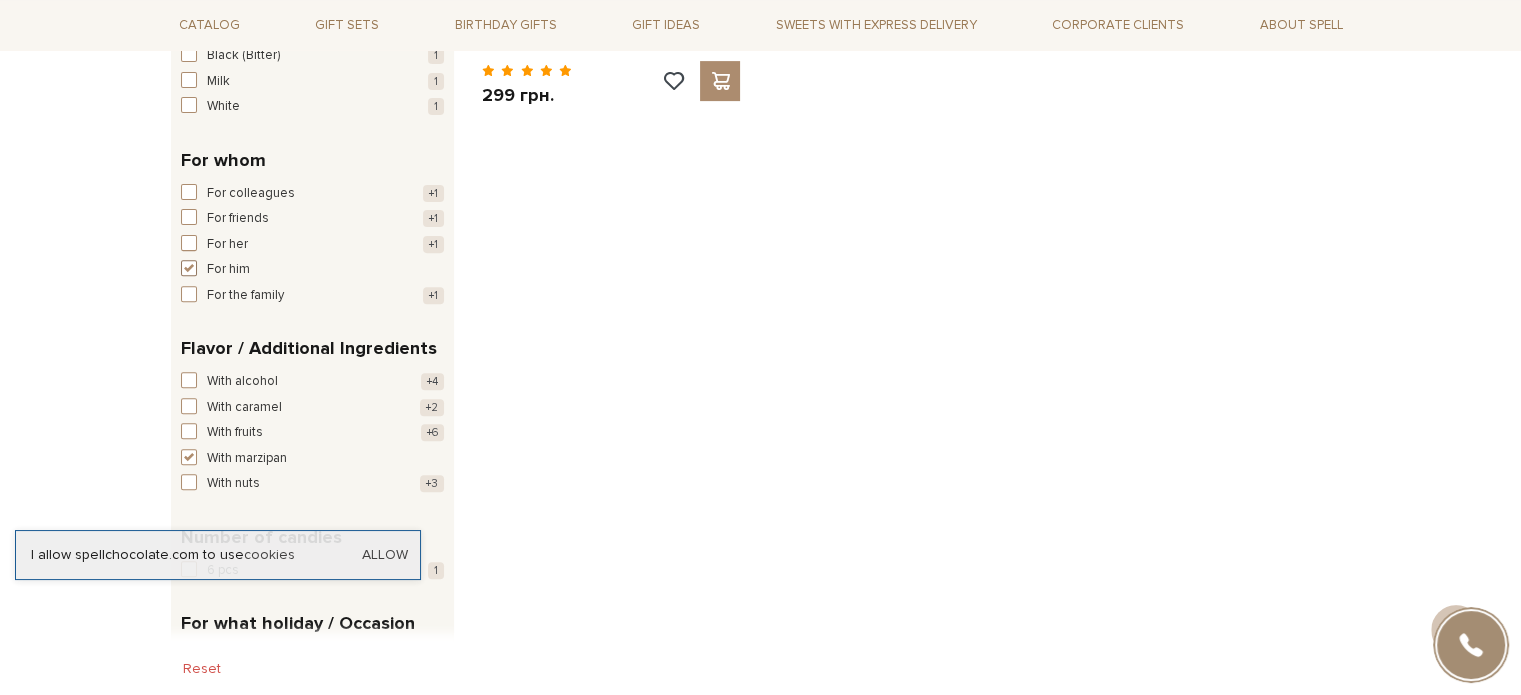 click at bounding box center [189, 268] 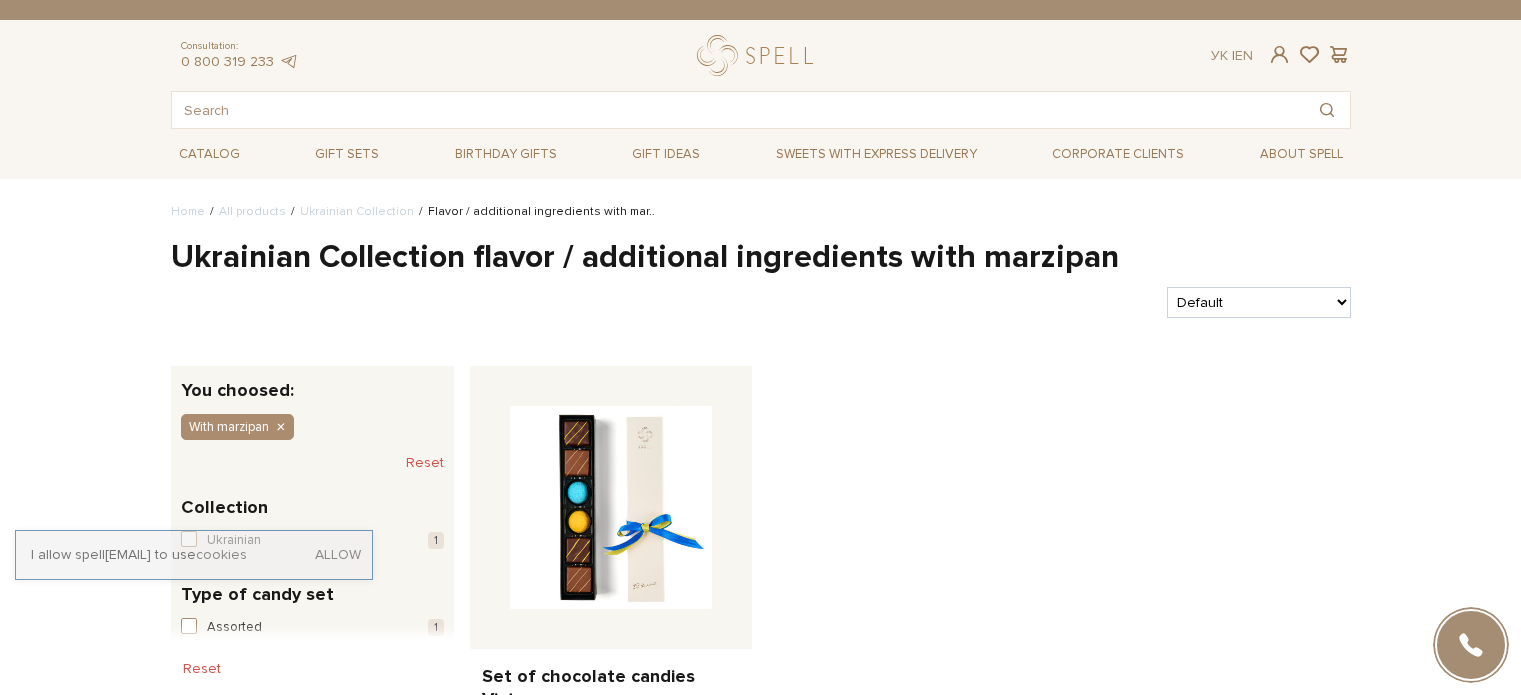 scroll, scrollTop: 0, scrollLeft: 0, axis: both 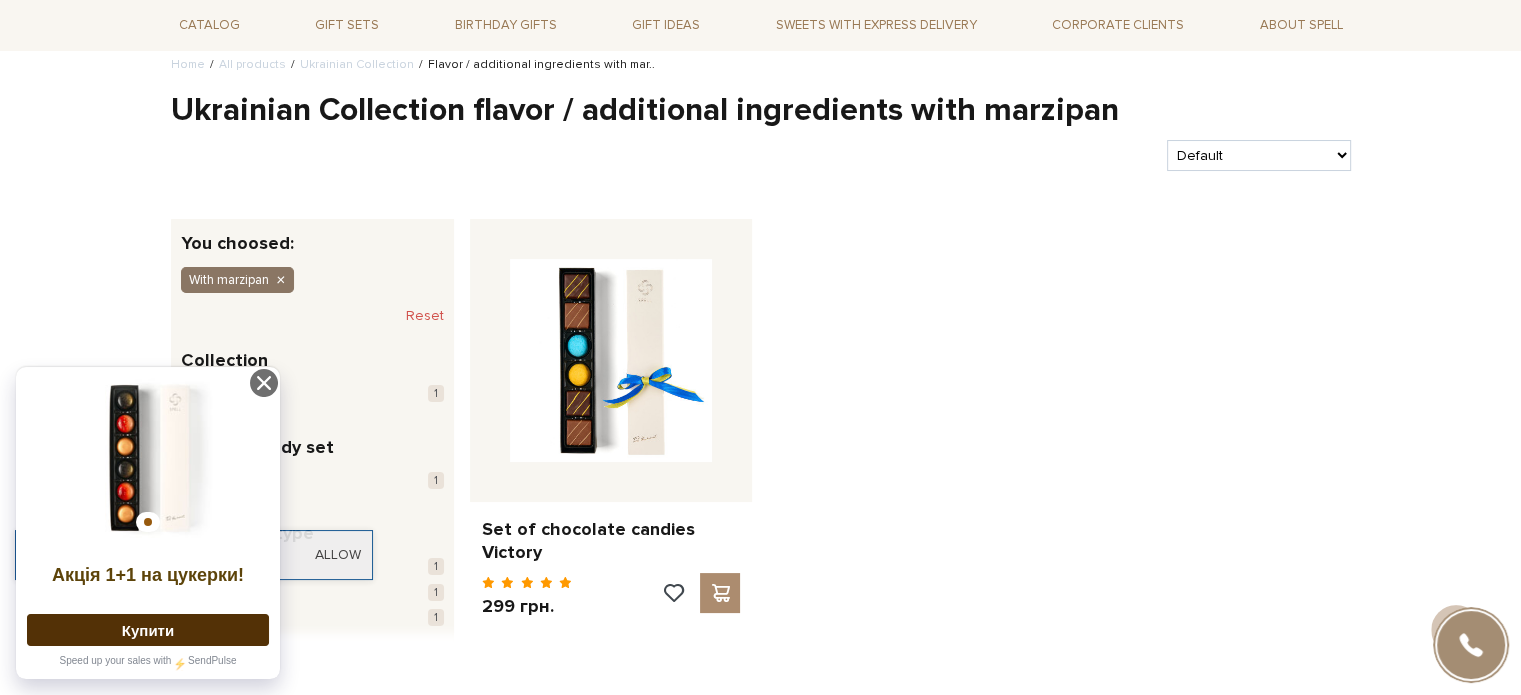 click at bounding box center (280, 281) 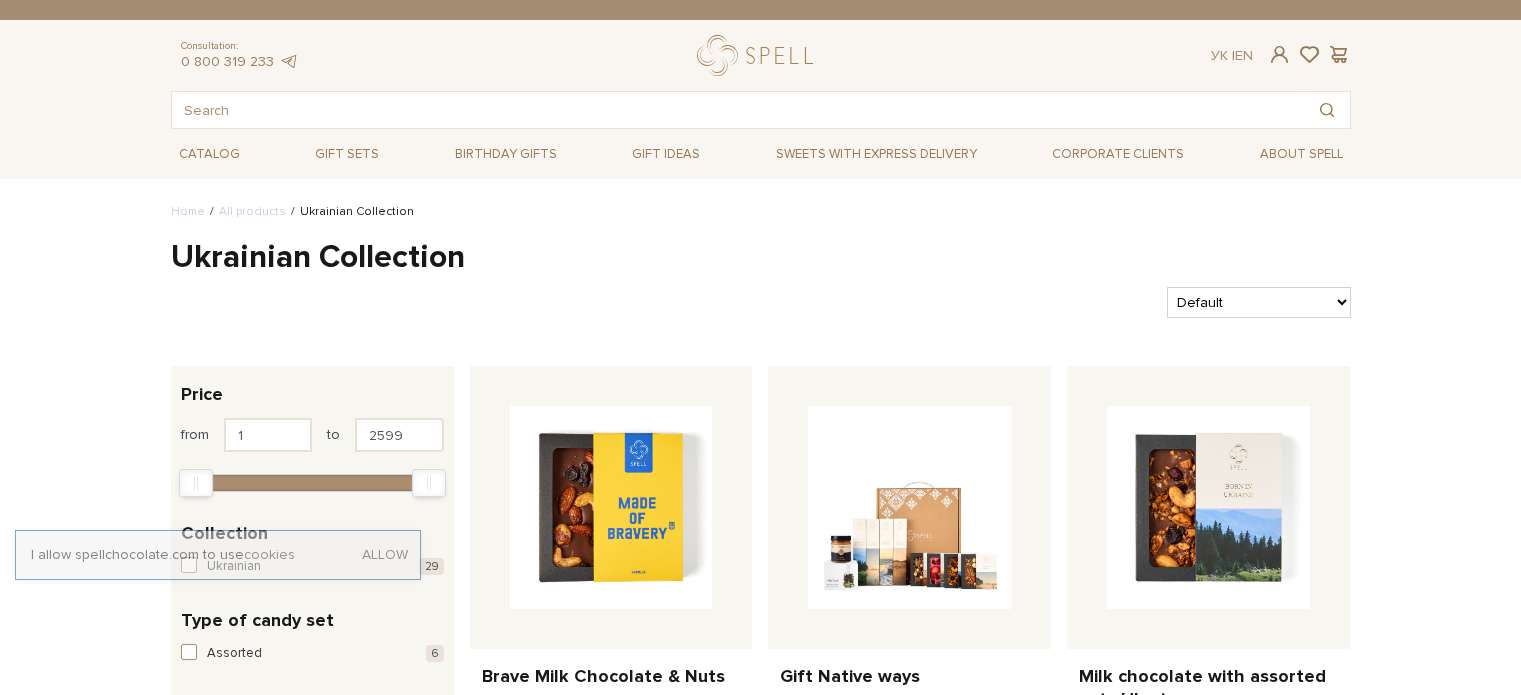 scroll, scrollTop: 0, scrollLeft: 0, axis: both 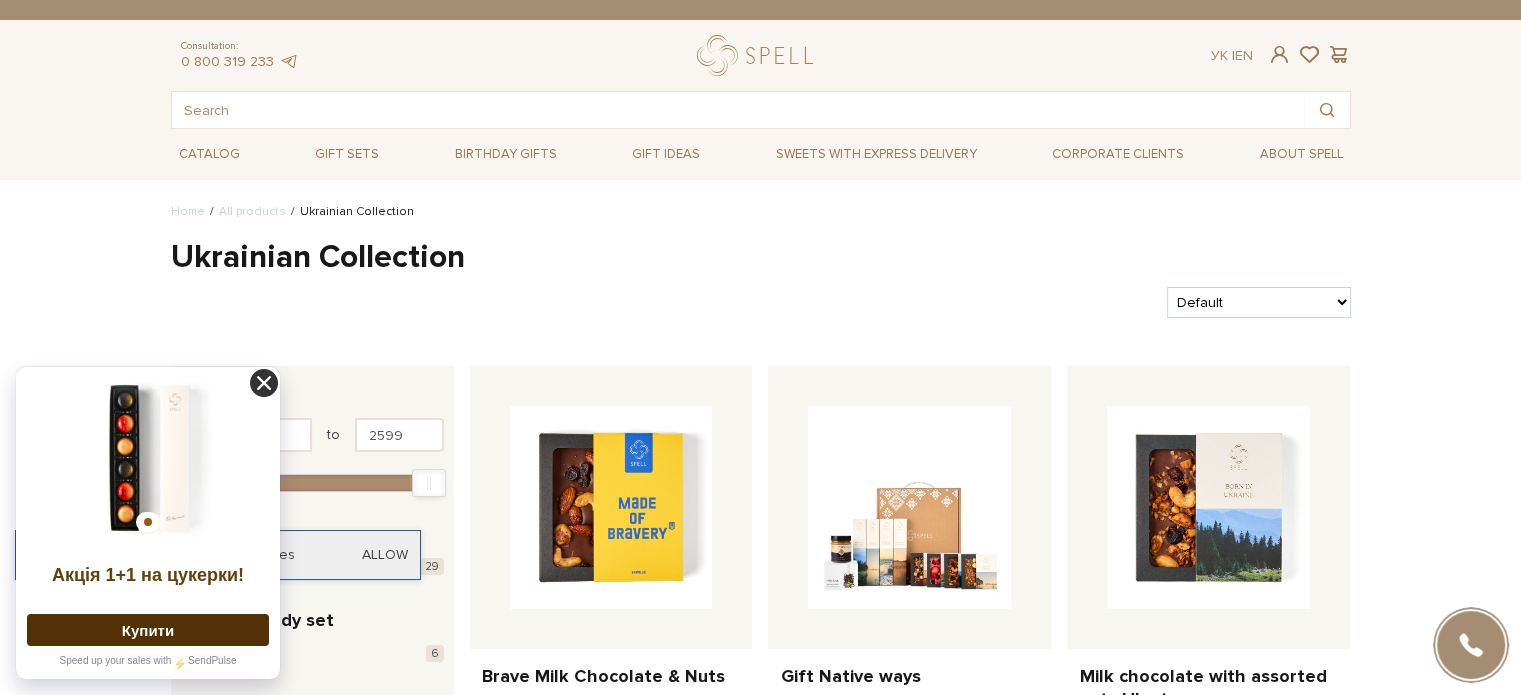 click 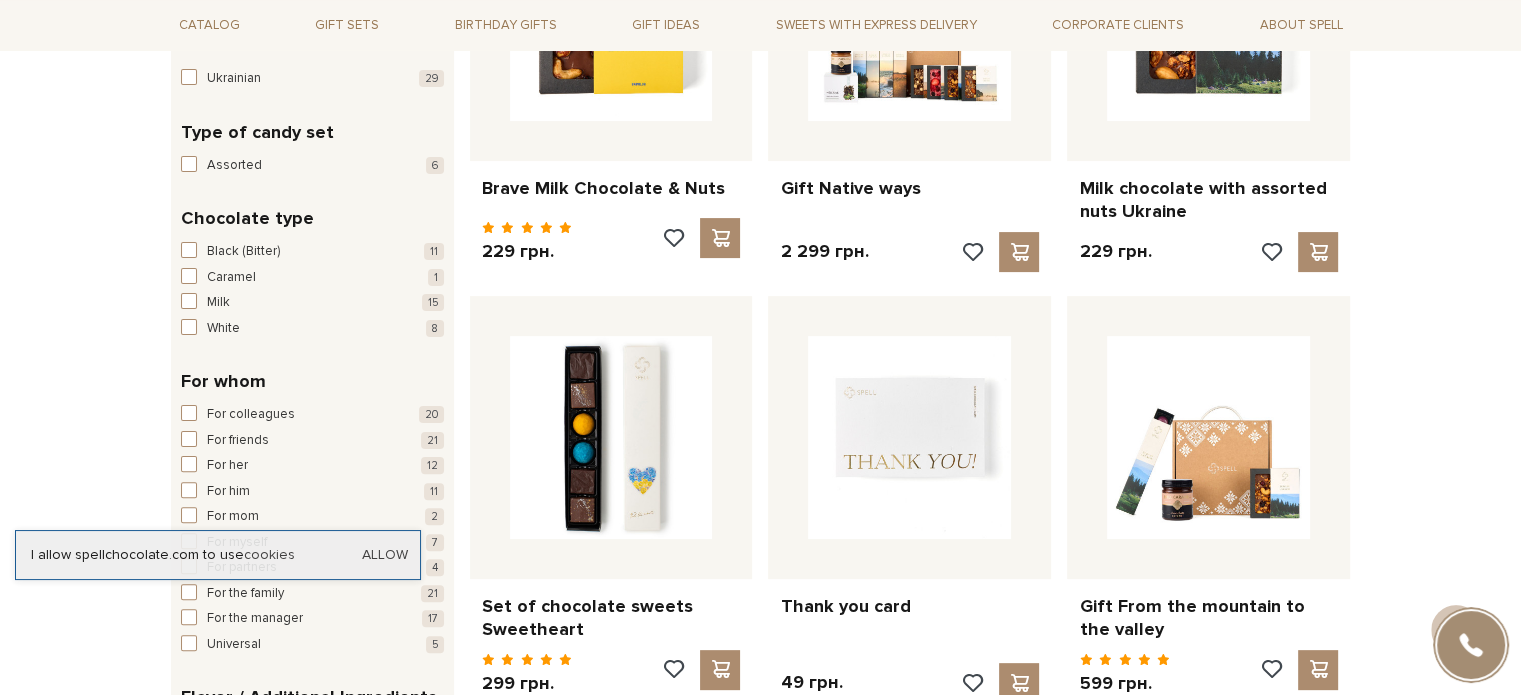 scroll, scrollTop: 600, scrollLeft: 0, axis: vertical 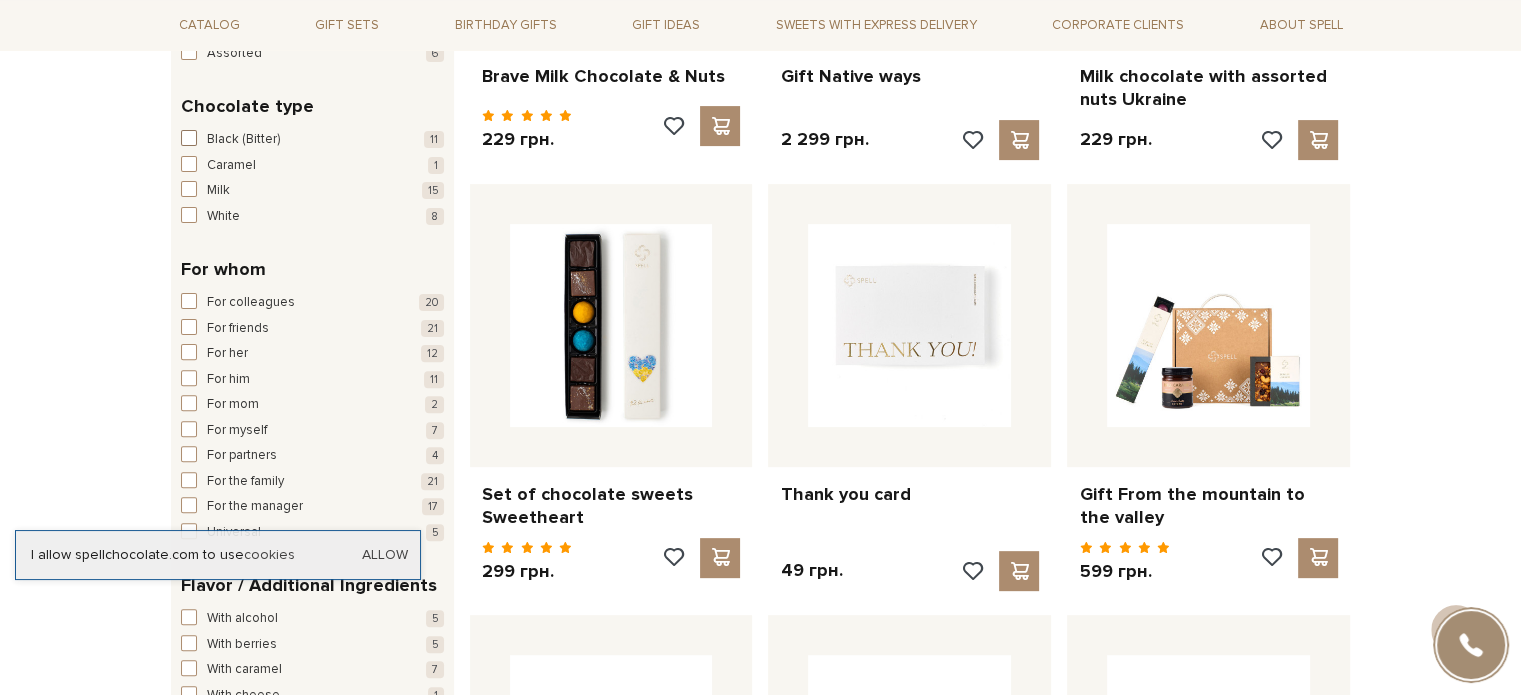 click at bounding box center [189, 138] 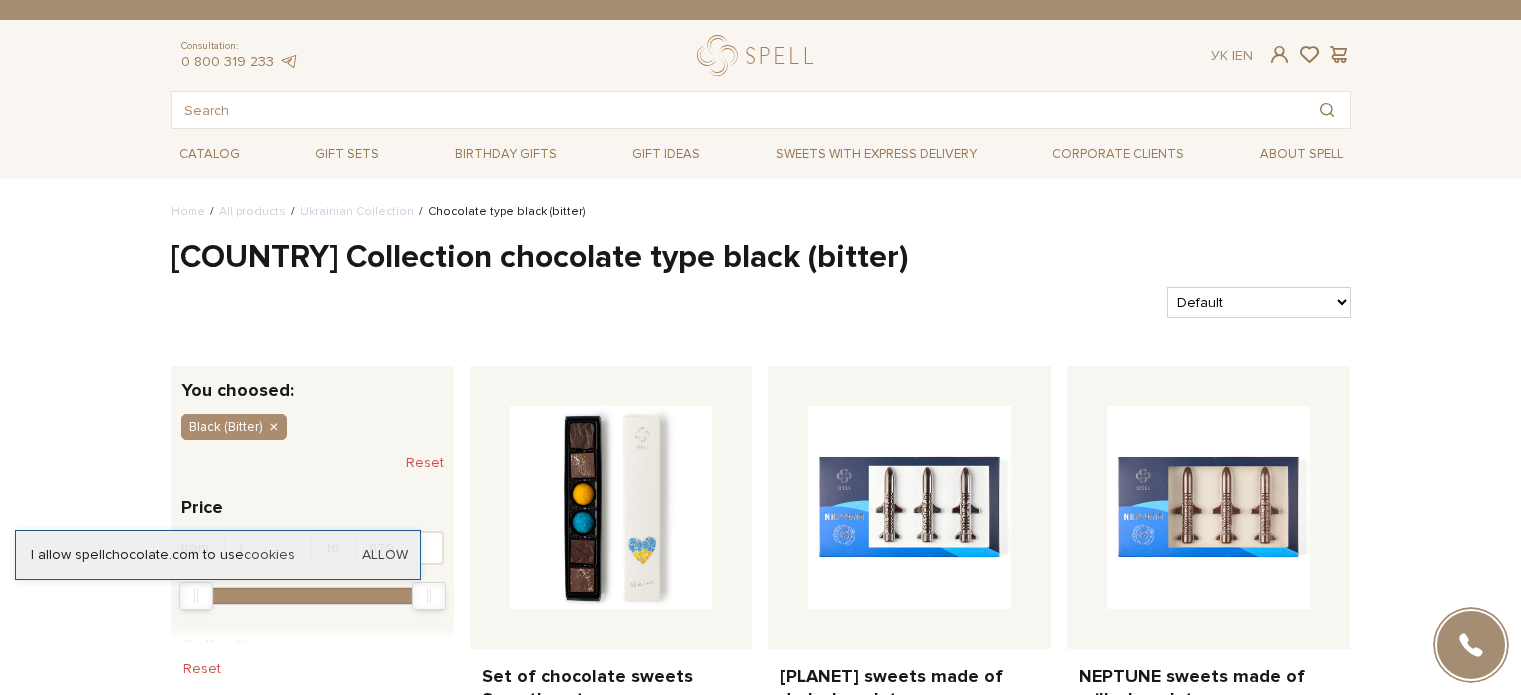 scroll, scrollTop: 0, scrollLeft: 0, axis: both 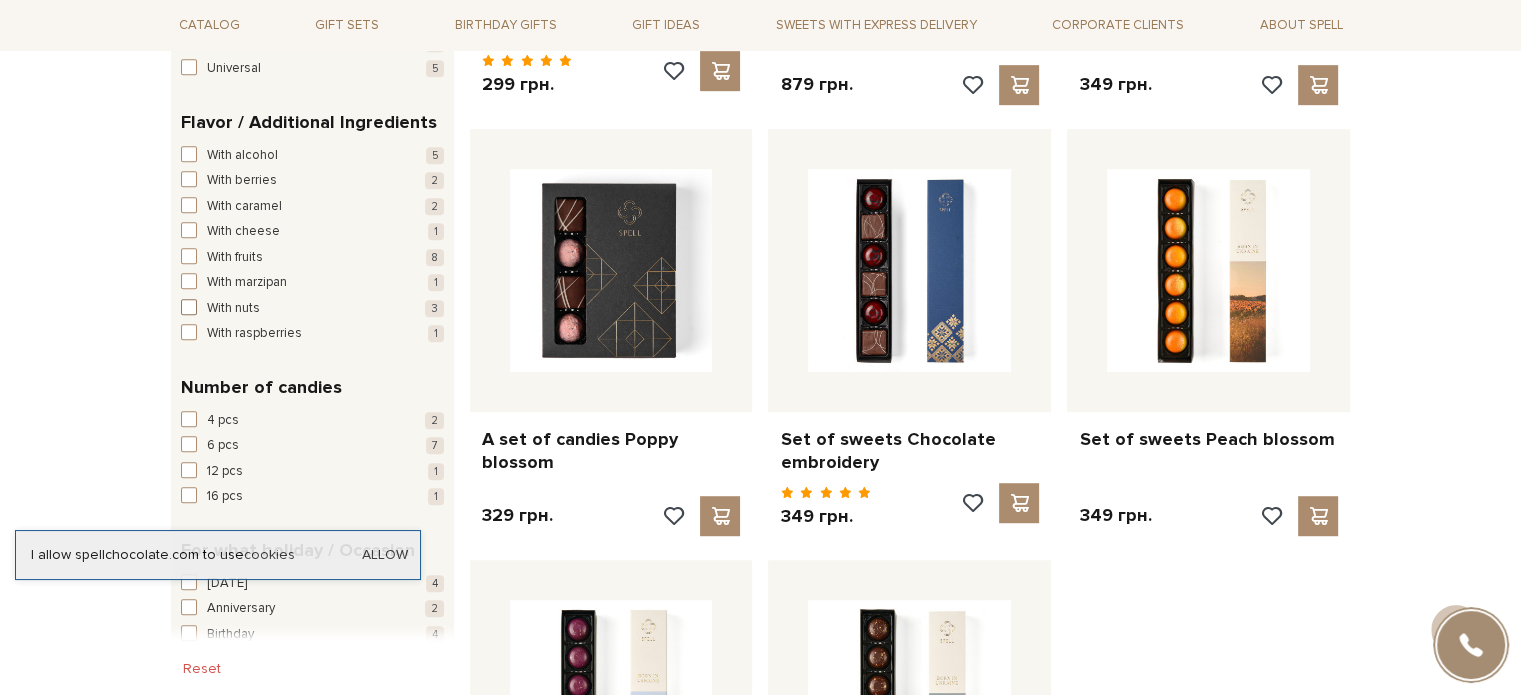 click at bounding box center [189, 307] 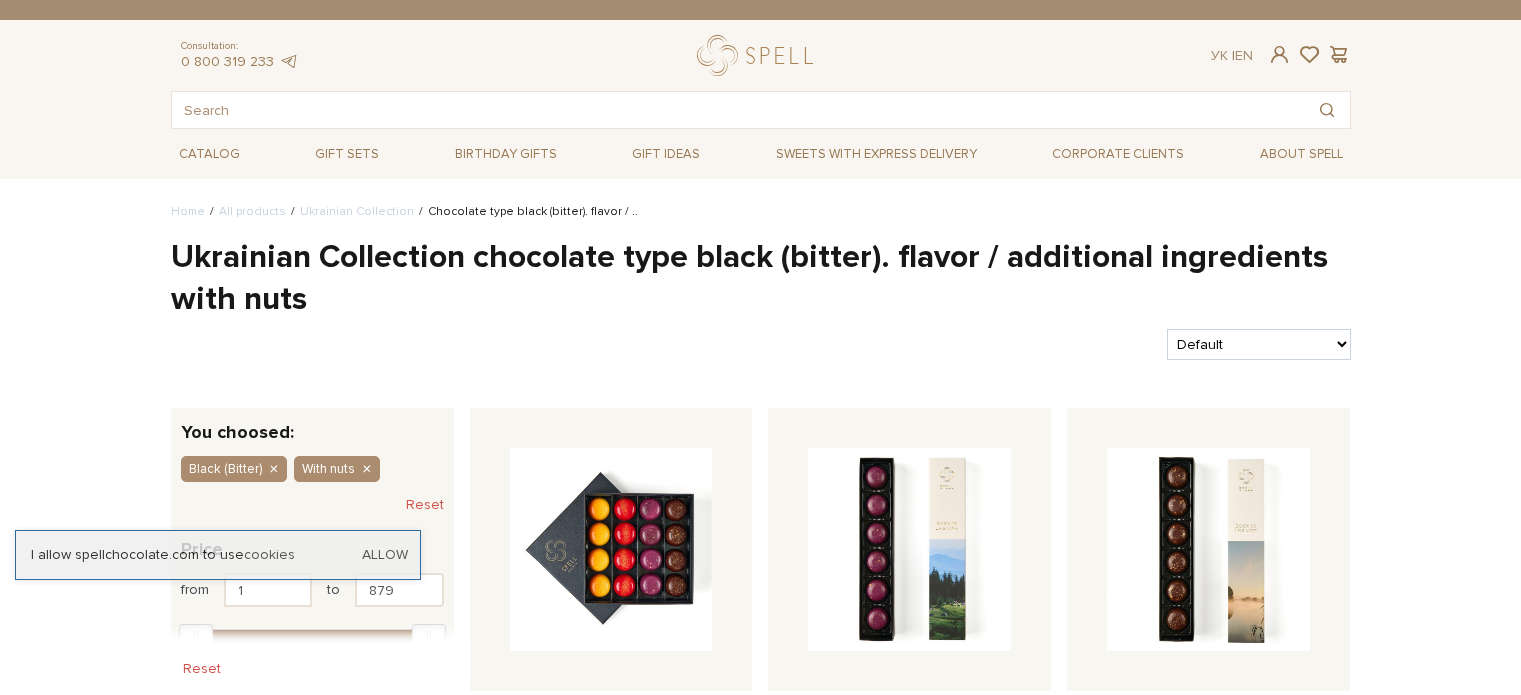 scroll, scrollTop: 0, scrollLeft: 0, axis: both 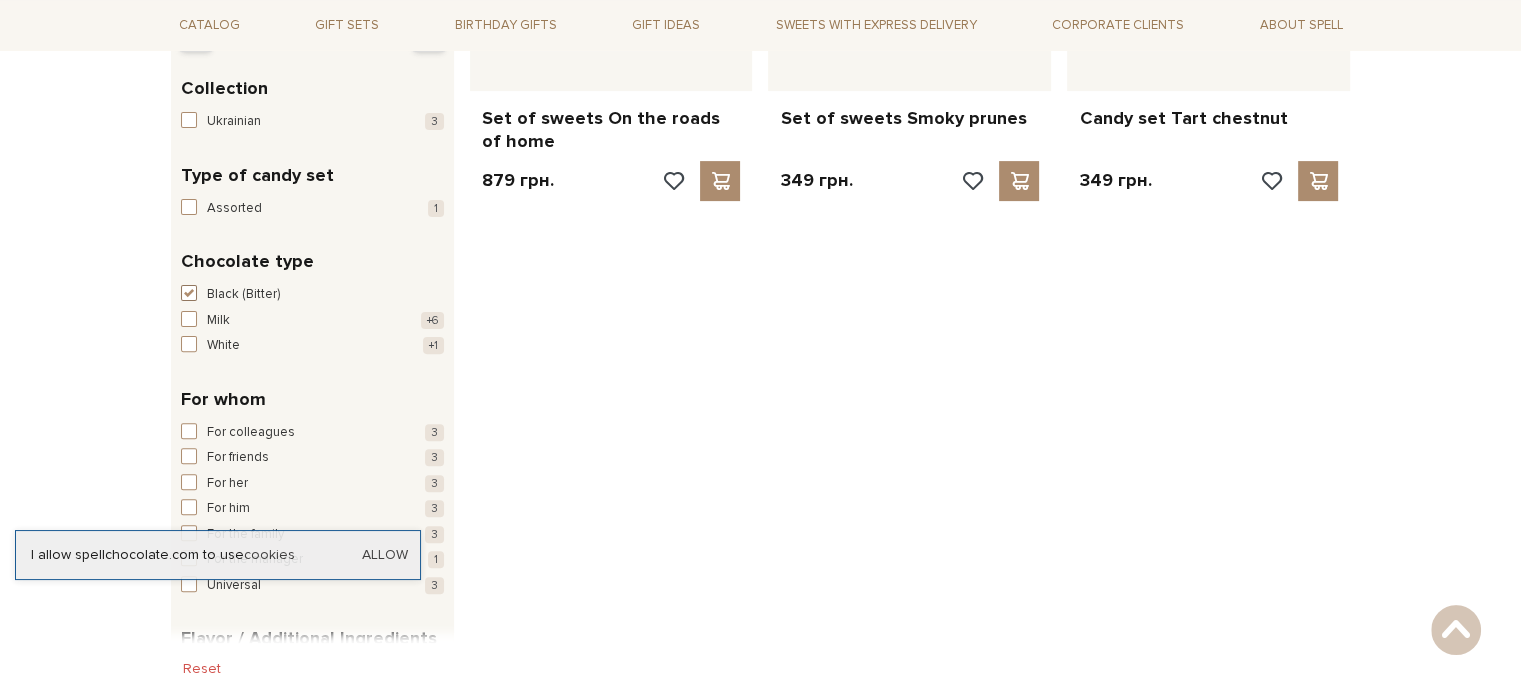 click at bounding box center [189, 293] 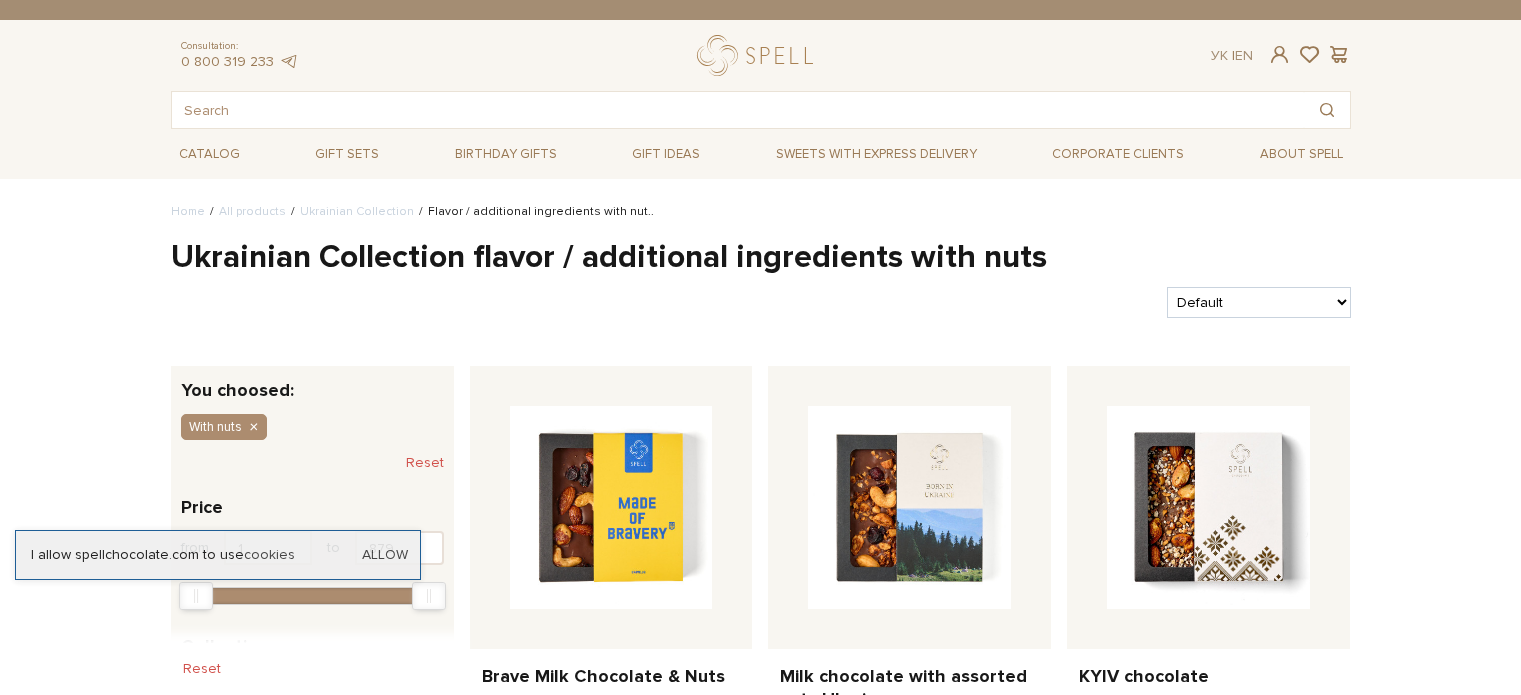 scroll, scrollTop: 400, scrollLeft: 0, axis: vertical 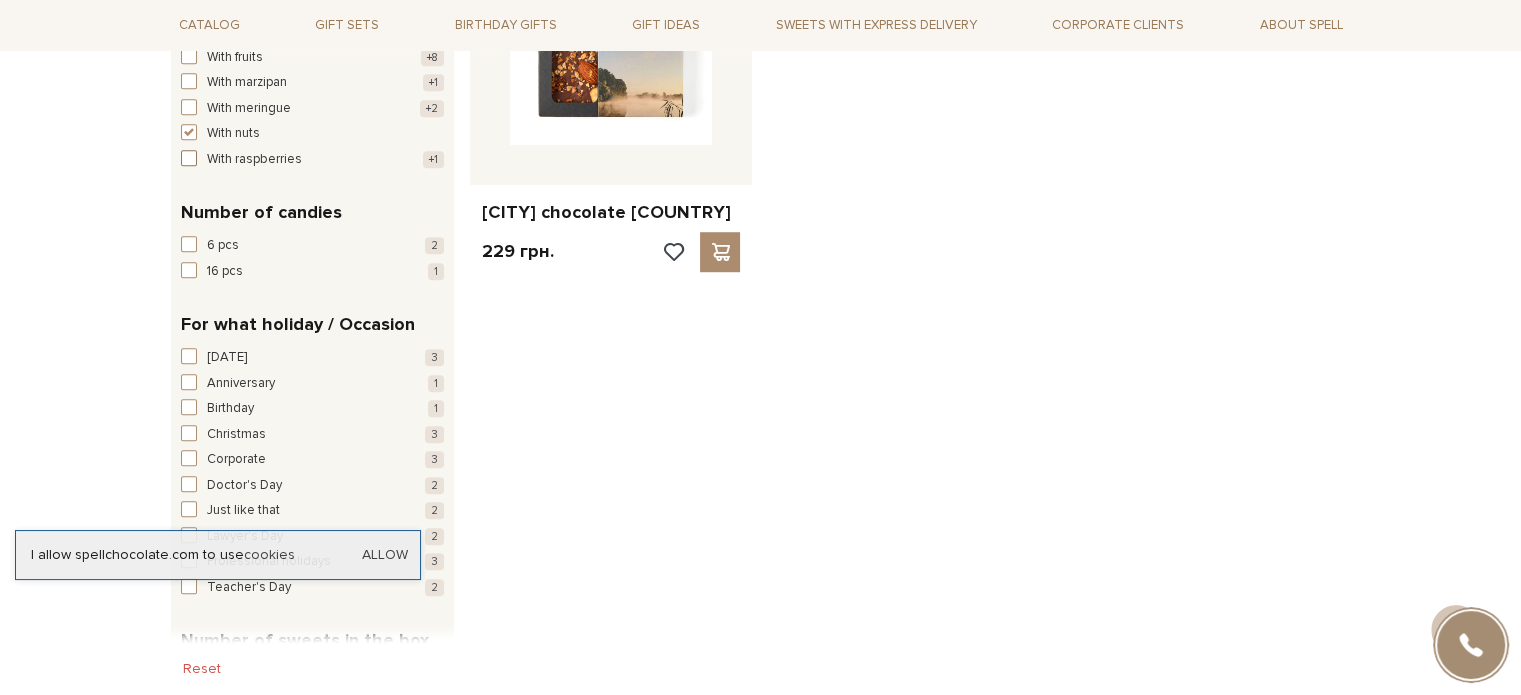 click at bounding box center [189, 158] 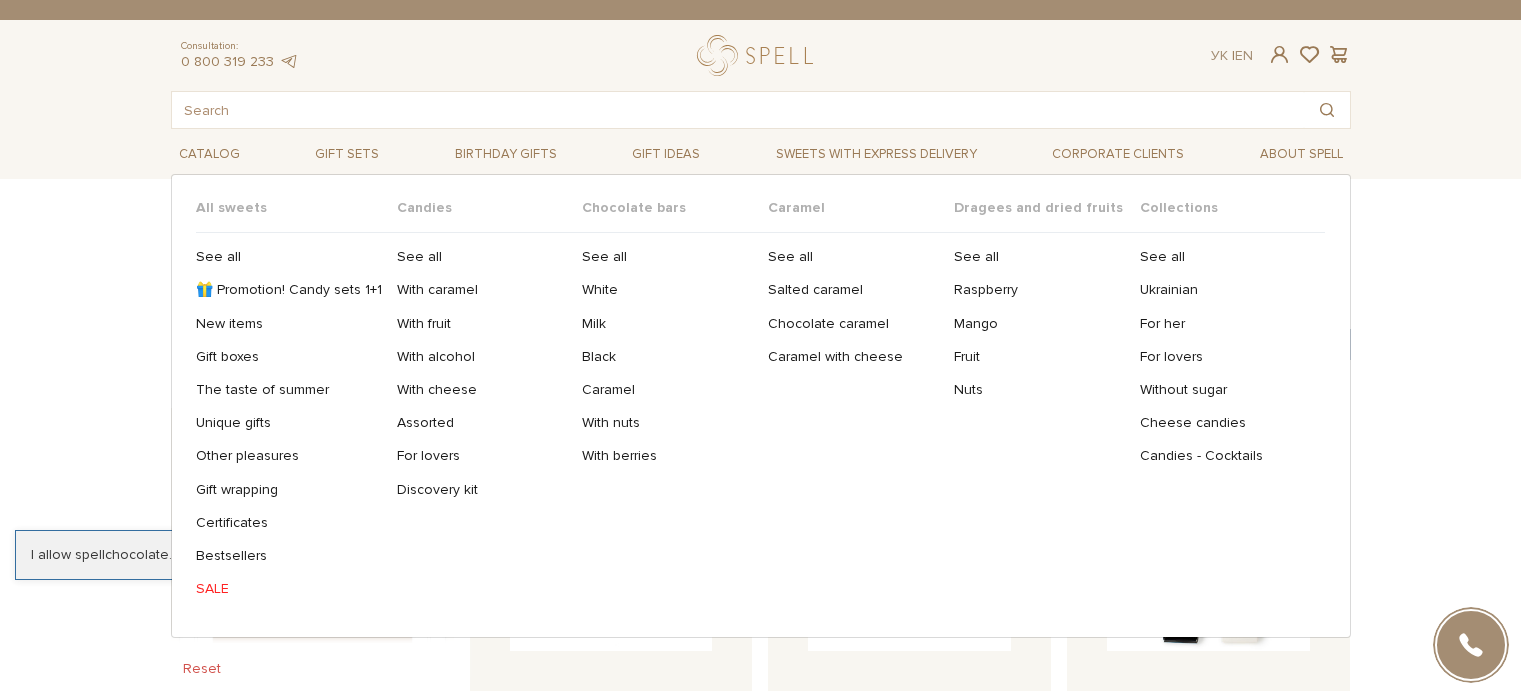 scroll, scrollTop: 0, scrollLeft: 0, axis: both 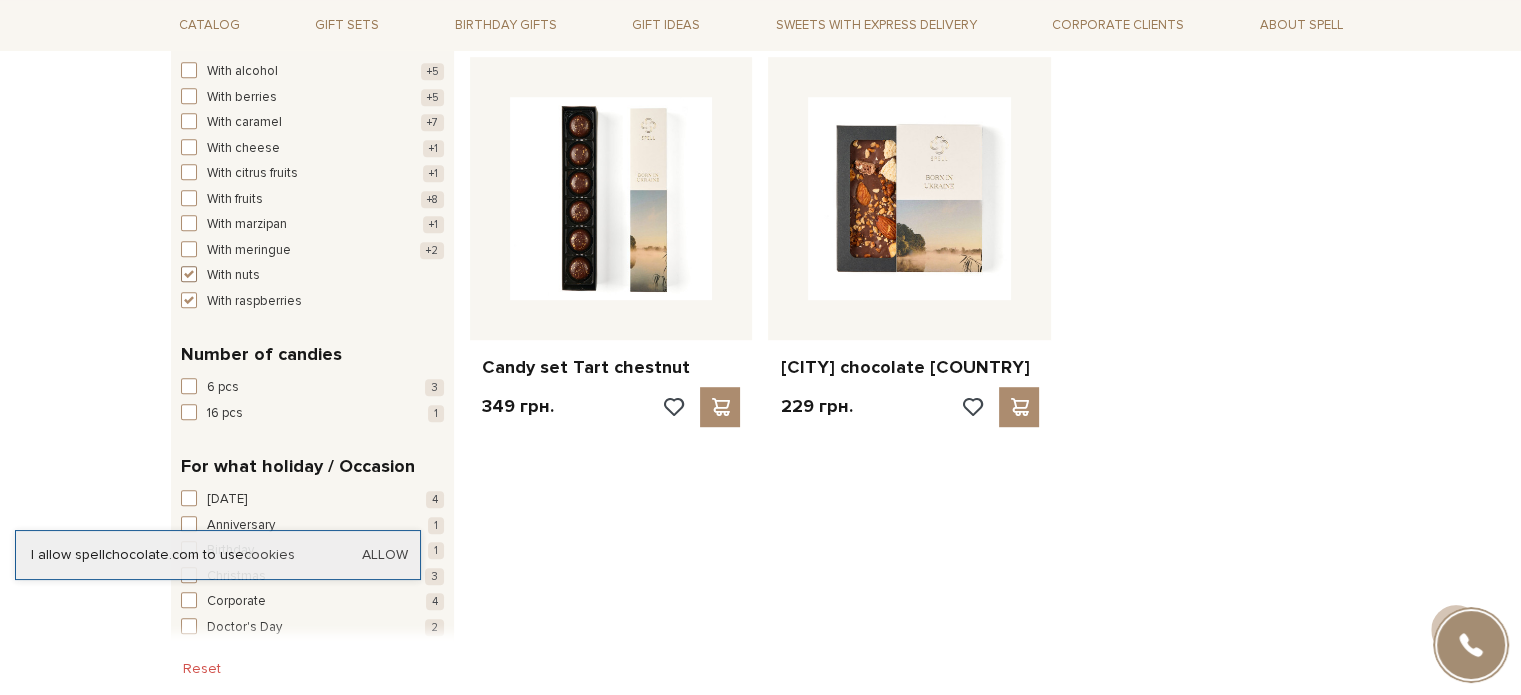click at bounding box center (189, 274) 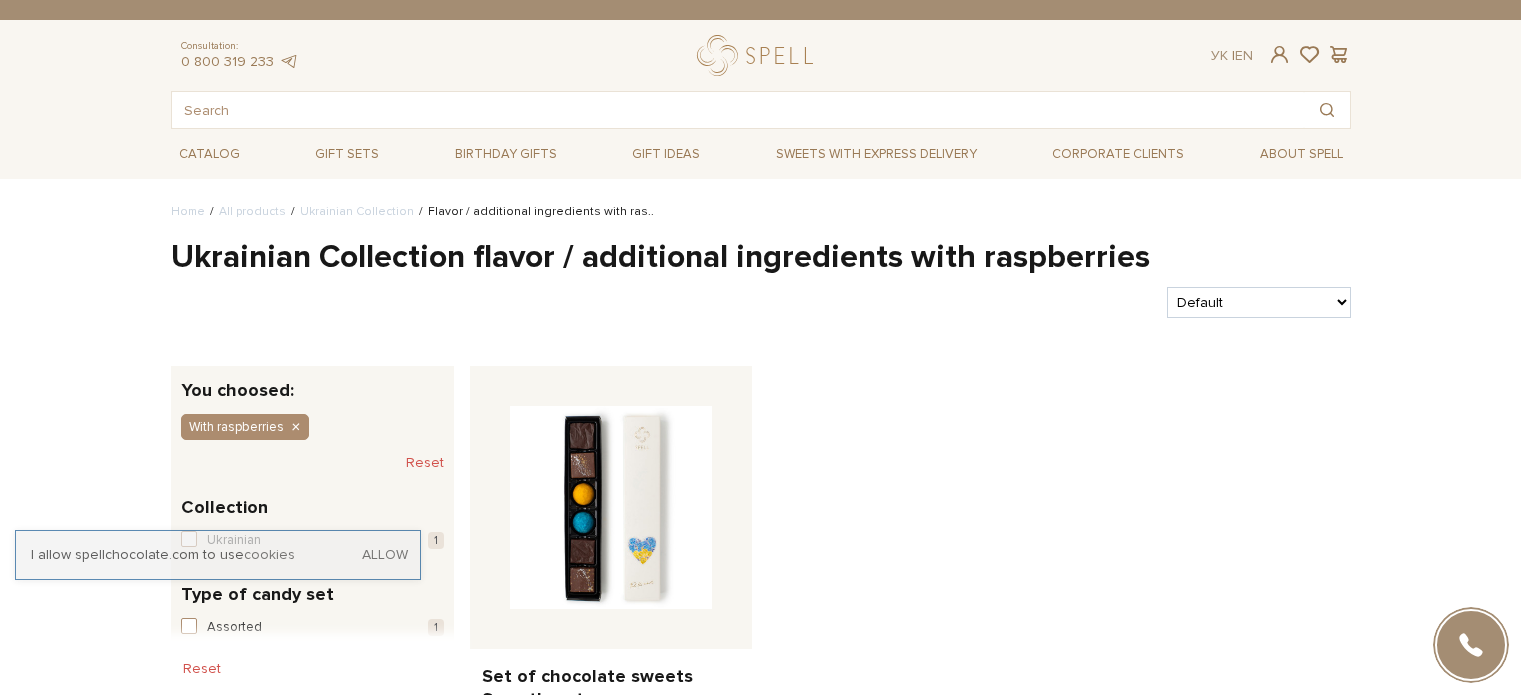 scroll, scrollTop: 0, scrollLeft: 0, axis: both 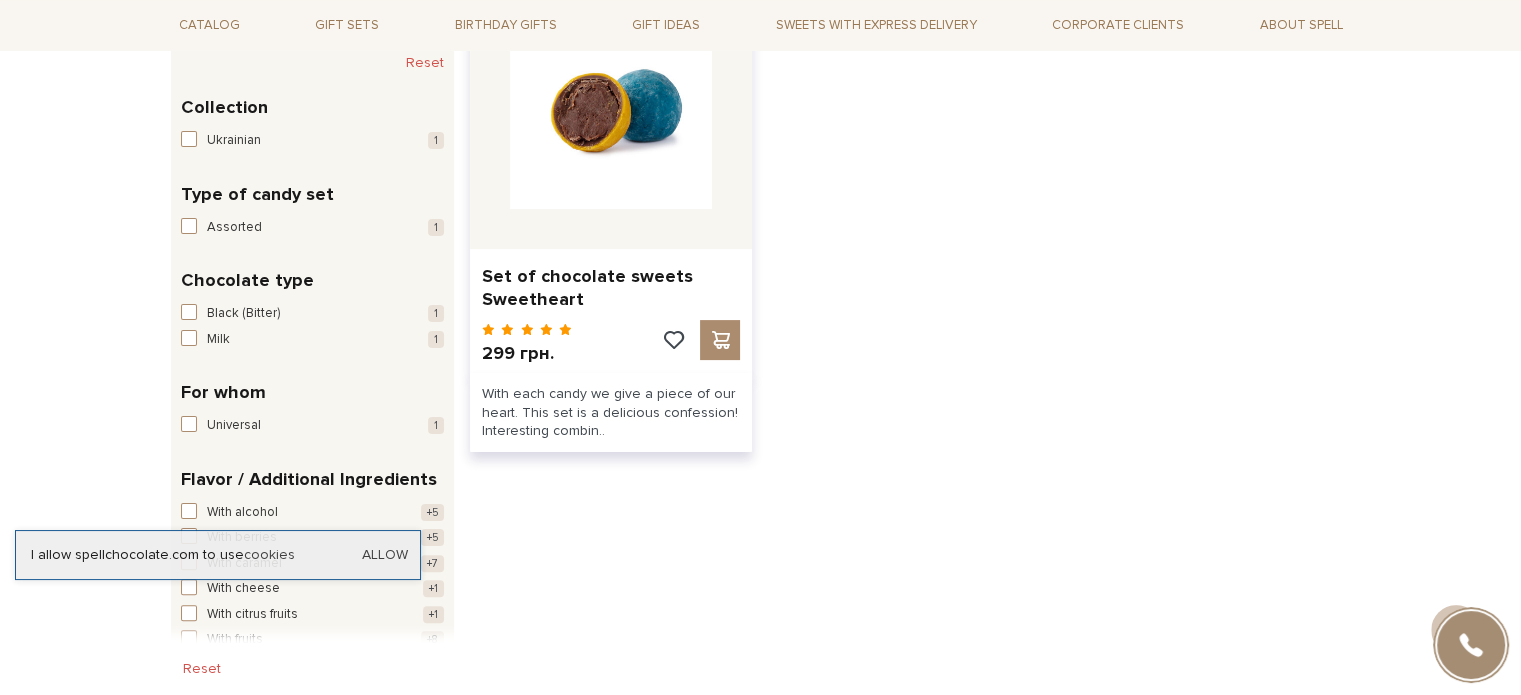 click at bounding box center [611, 107] 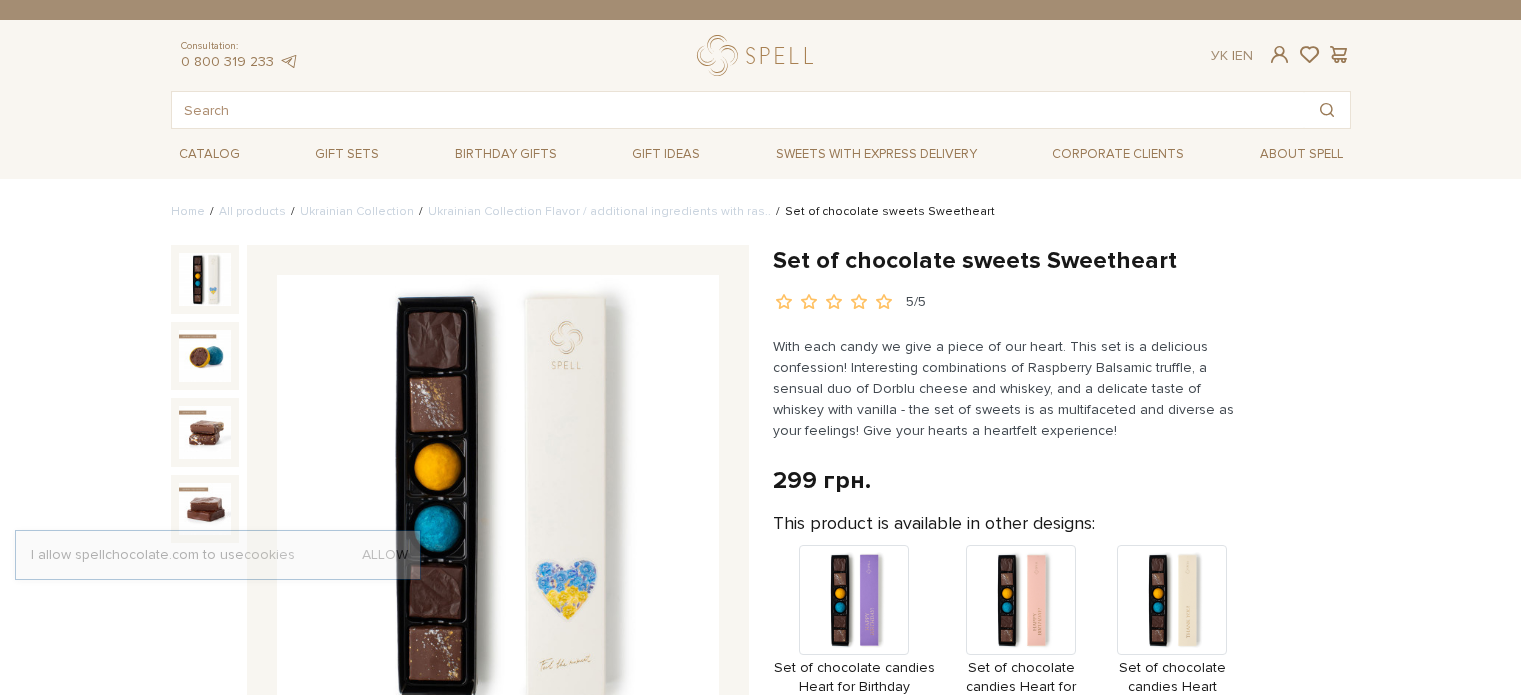 scroll, scrollTop: 0, scrollLeft: 0, axis: both 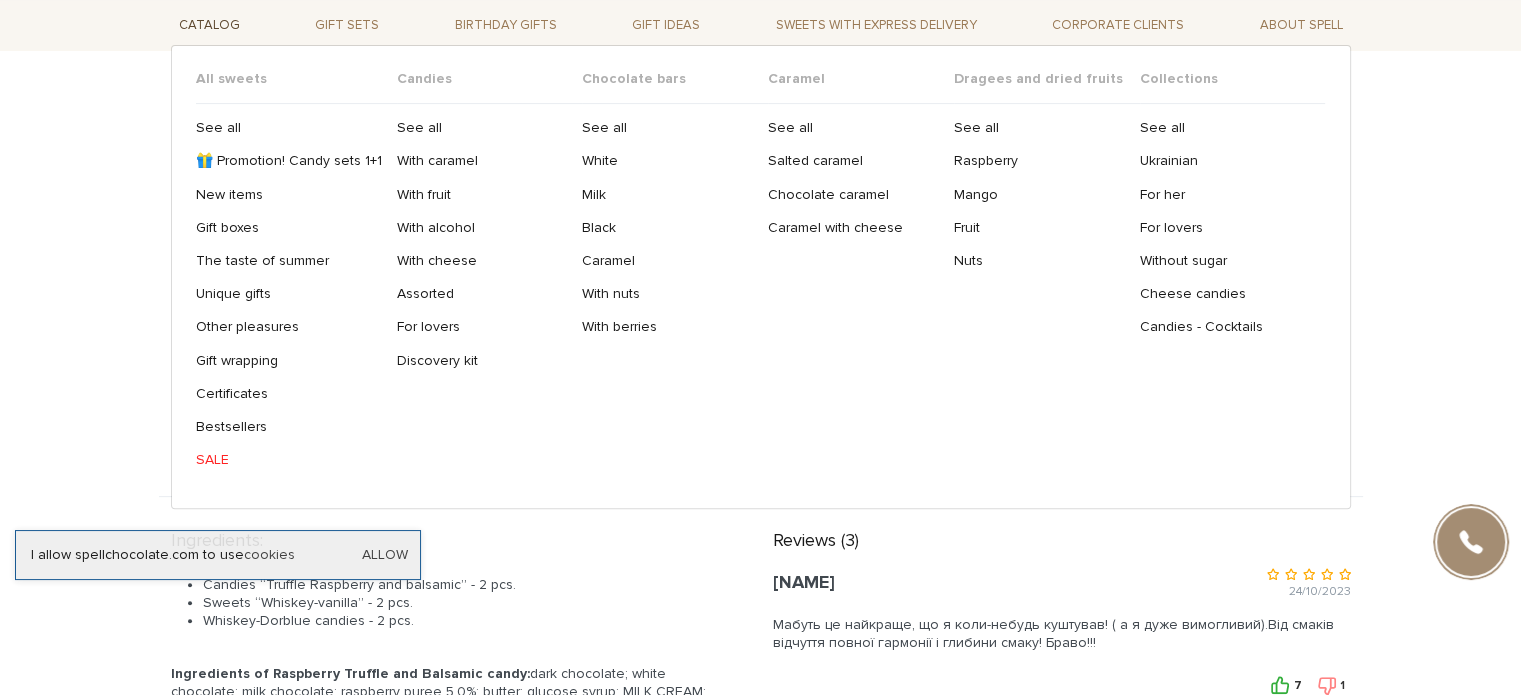 click on "Catalog" at bounding box center [209, 25] 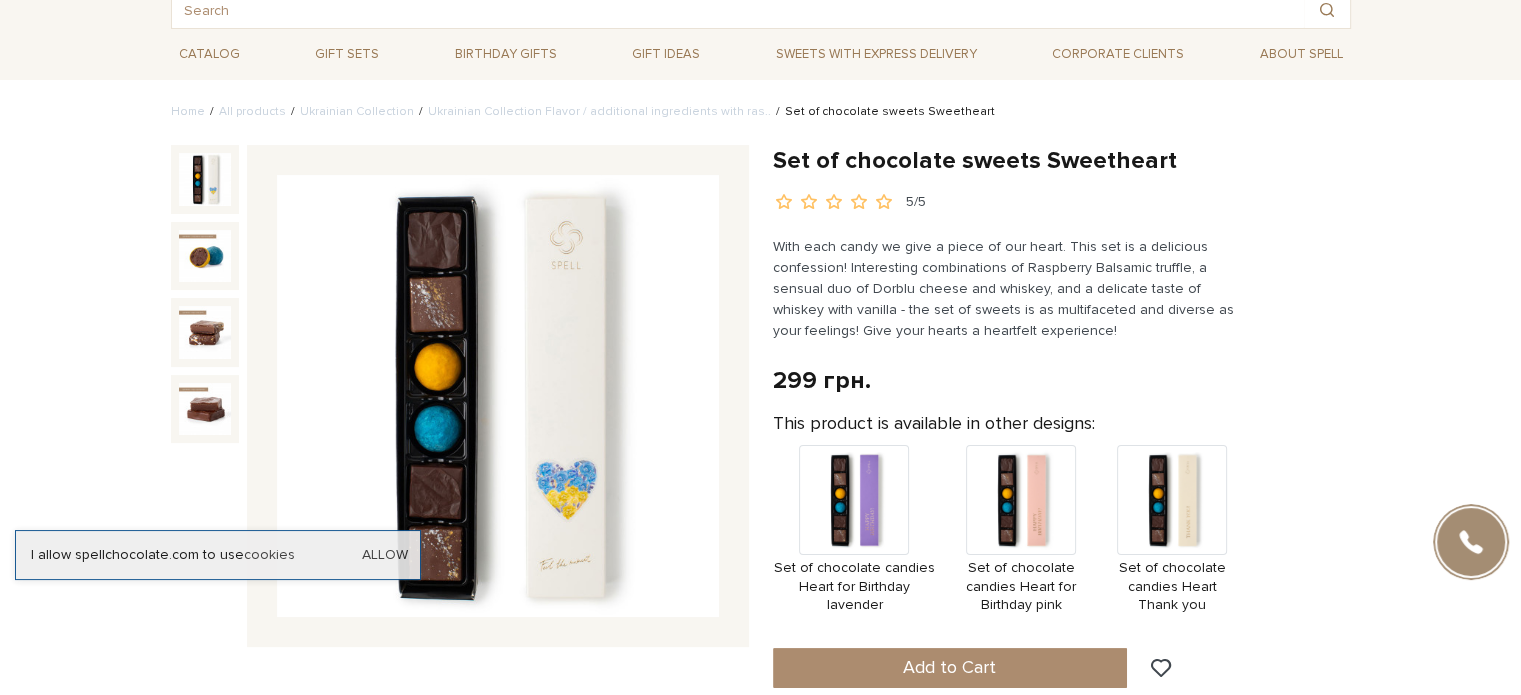 scroll, scrollTop: 0, scrollLeft: 0, axis: both 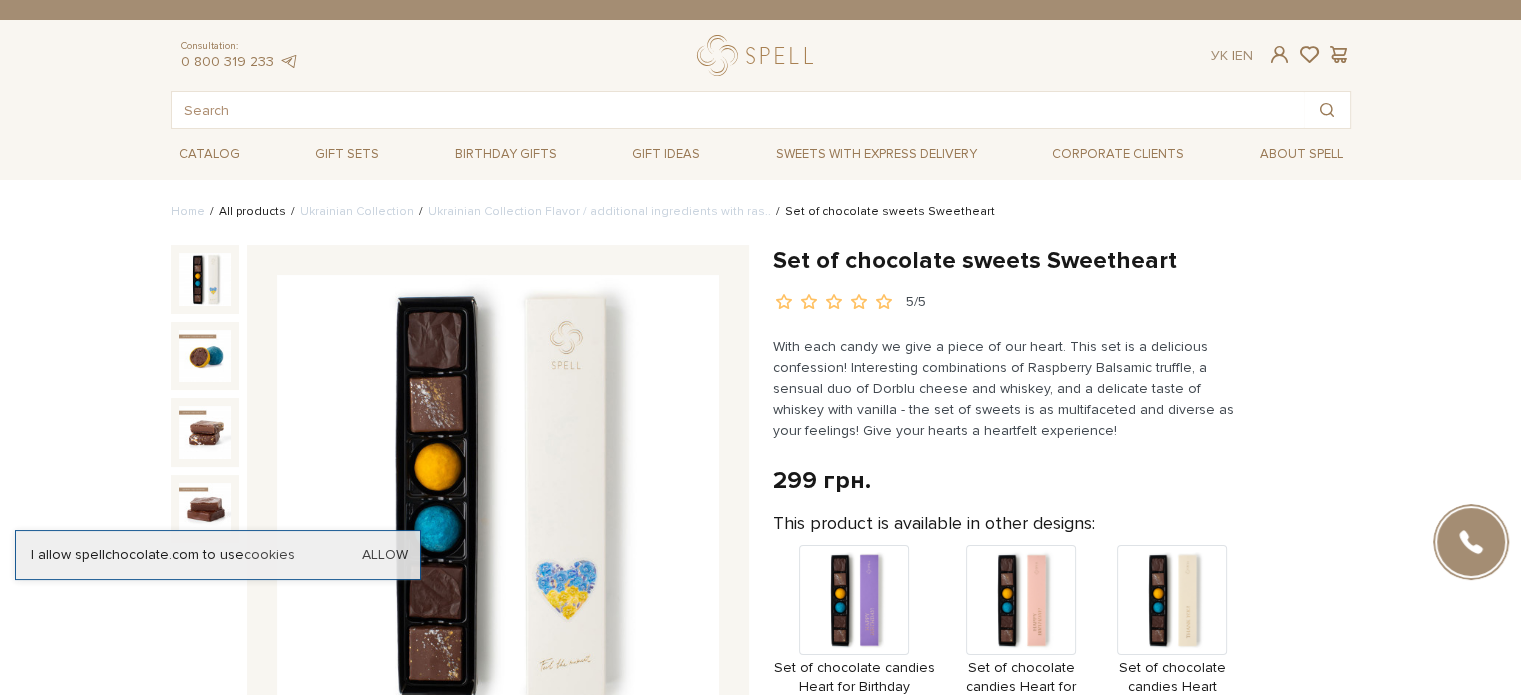 click on "All products" at bounding box center (252, 211) 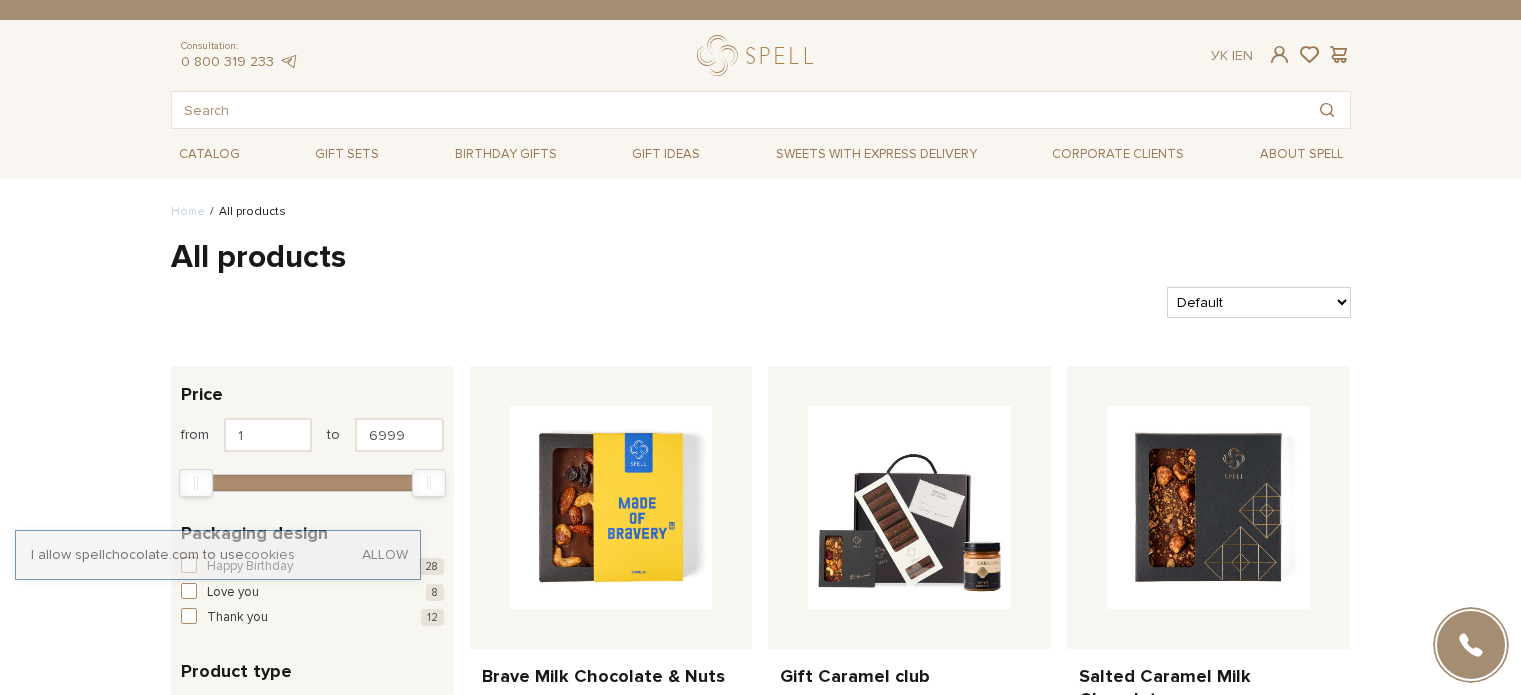 scroll, scrollTop: 0, scrollLeft: 0, axis: both 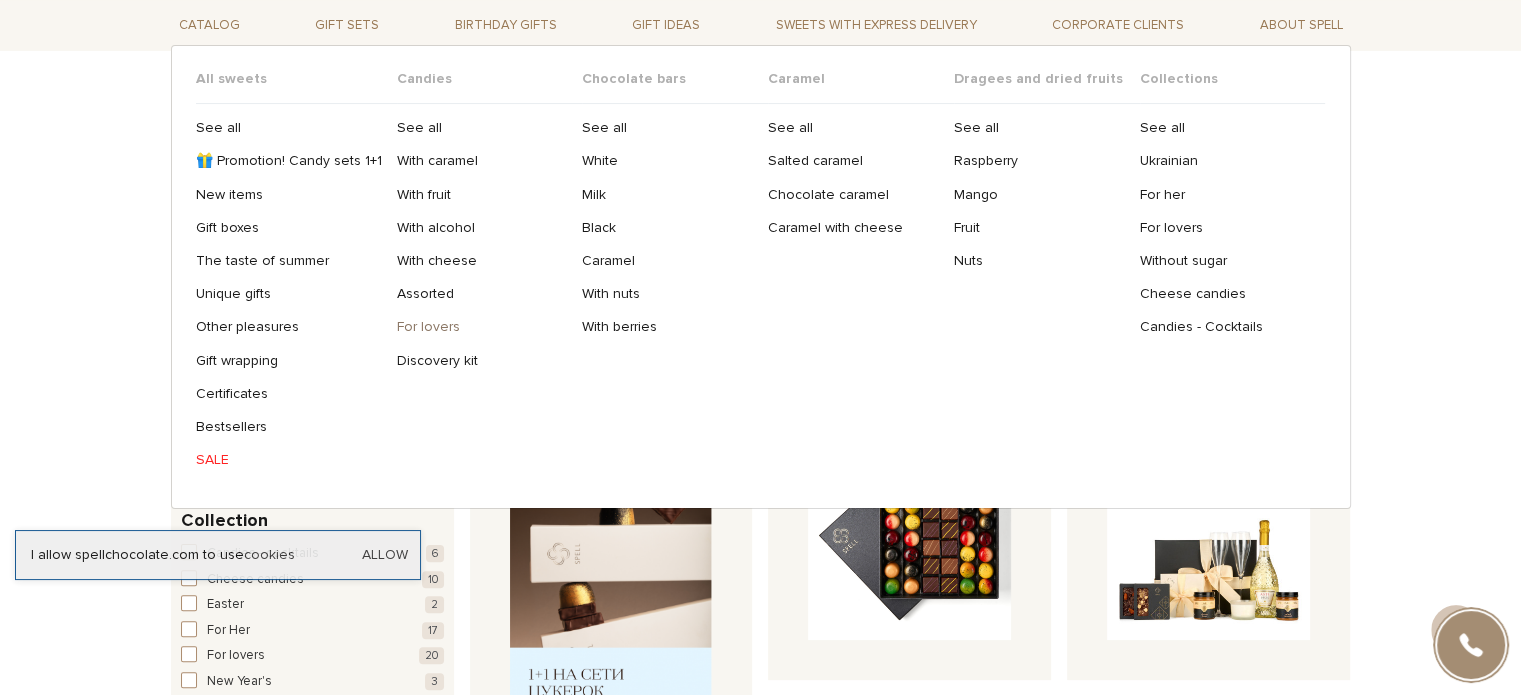 click on "For lovers" at bounding box center (482, 327) 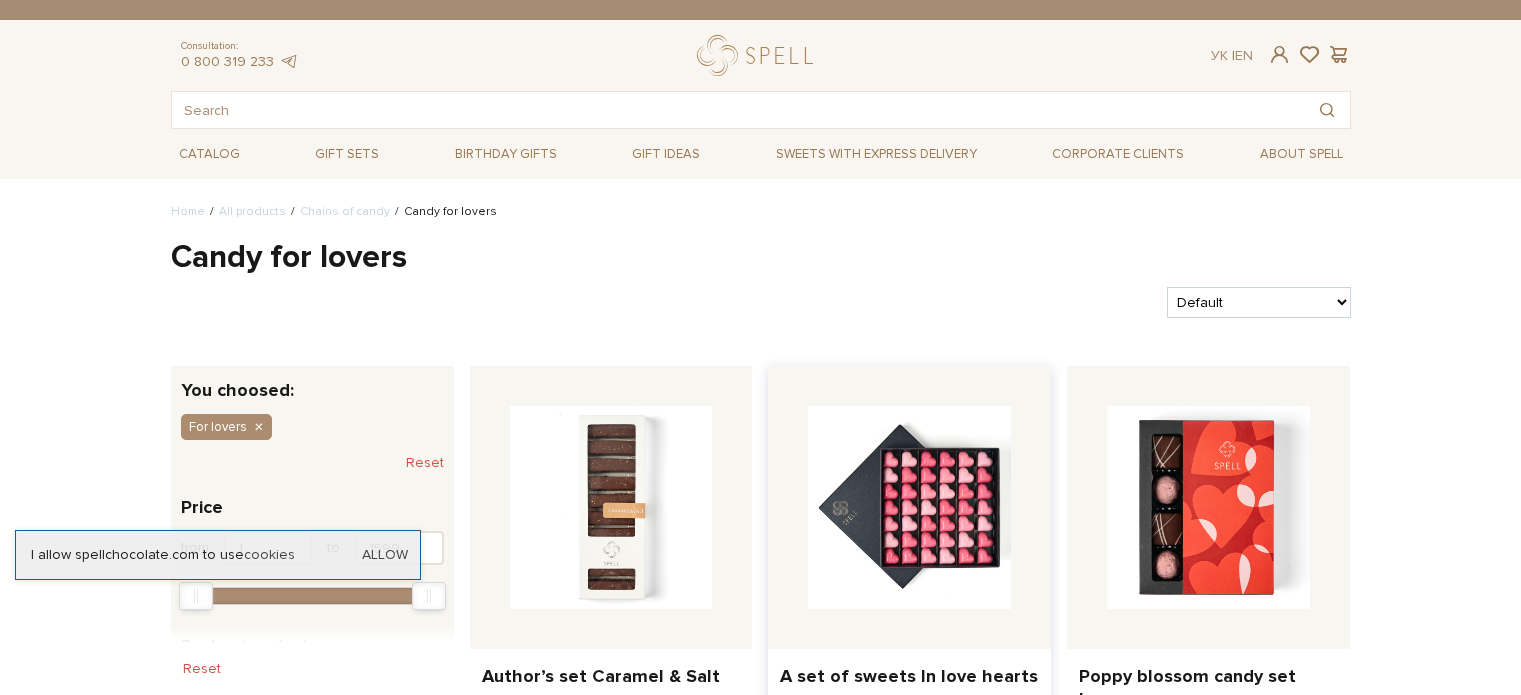 scroll, scrollTop: 0, scrollLeft: 0, axis: both 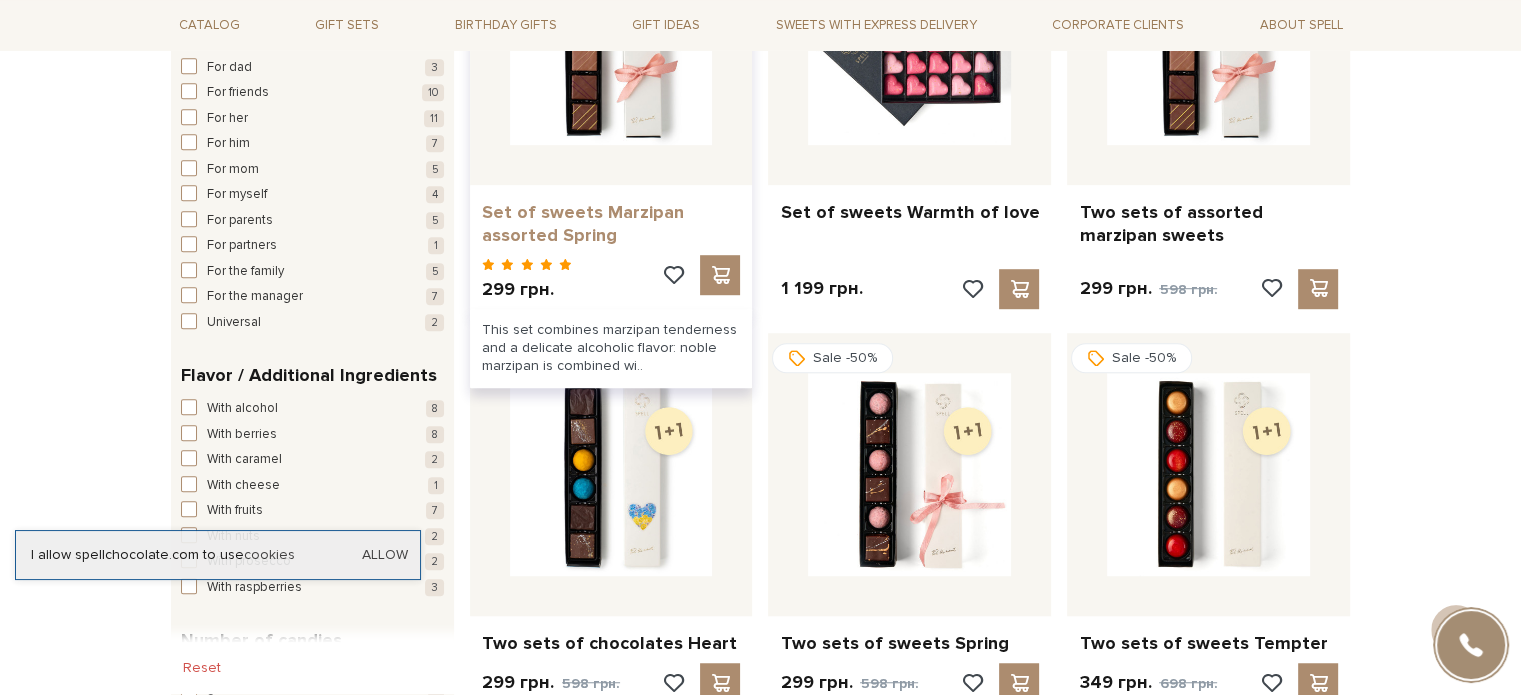 click on "Set of sweets Marzipan assorted Spring" at bounding box center (611, 224) 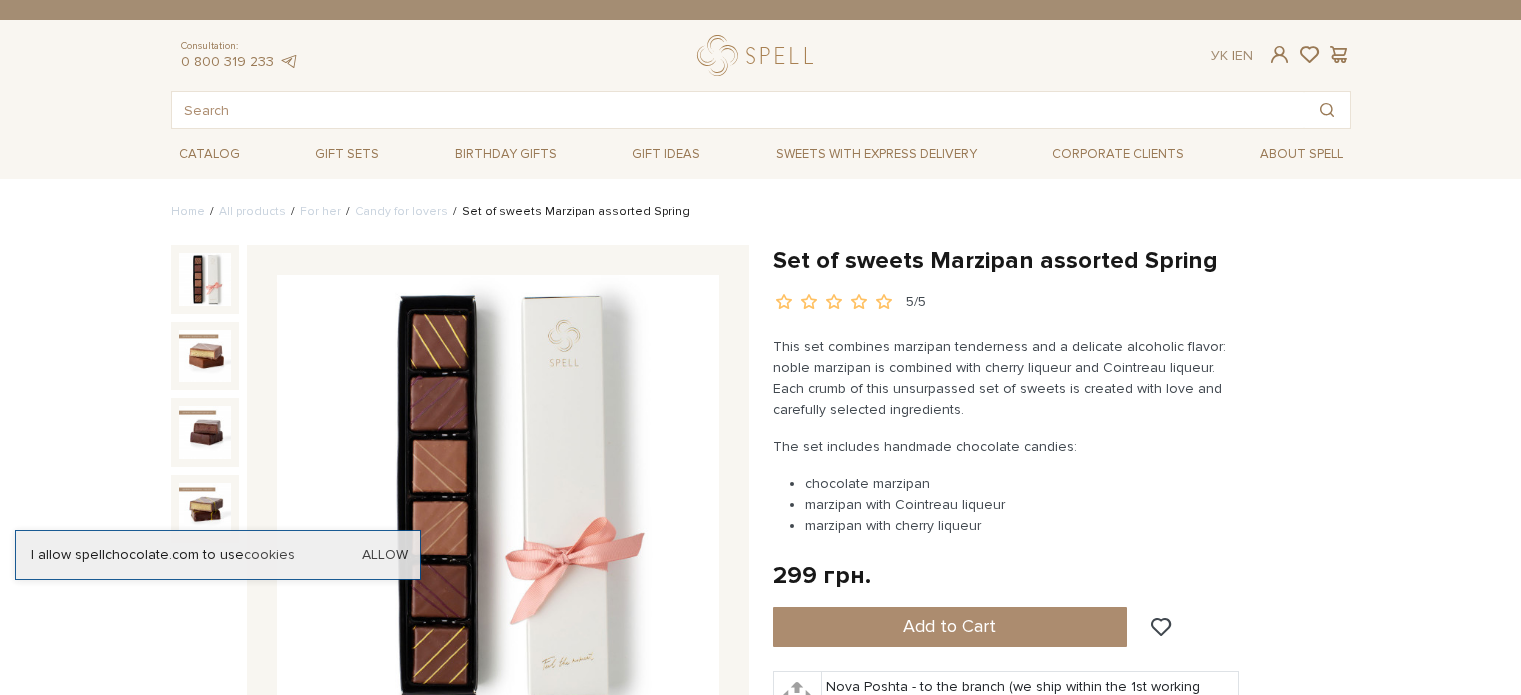scroll, scrollTop: 200, scrollLeft: 0, axis: vertical 